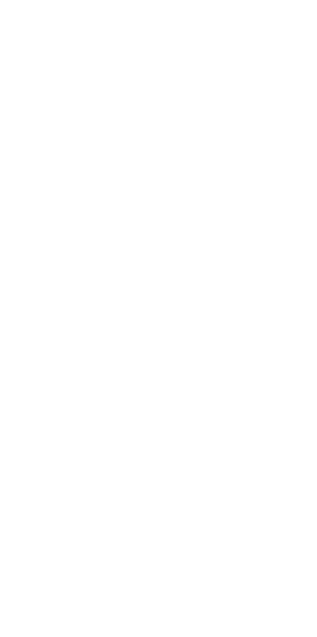scroll, scrollTop: 0, scrollLeft: 0, axis: both 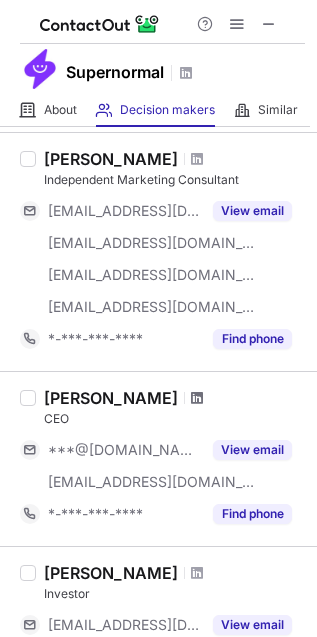 click at bounding box center (197, 398) 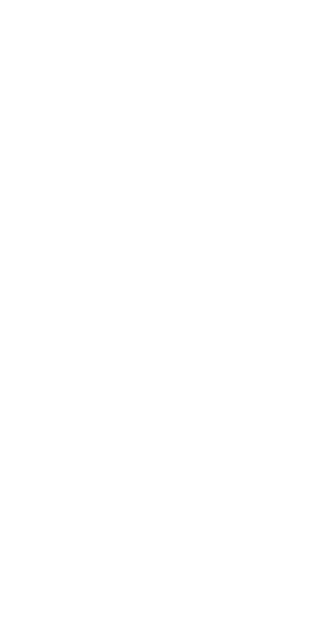 scroll, scrollTop: 0, scrollLeft: 0, axis: both 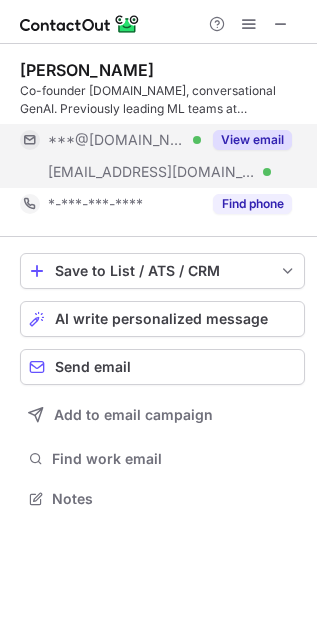 drag, startPoint x: 246, startPoint y: 143, endPoint x: 267, endPoint y: 161, distance: 27.658634 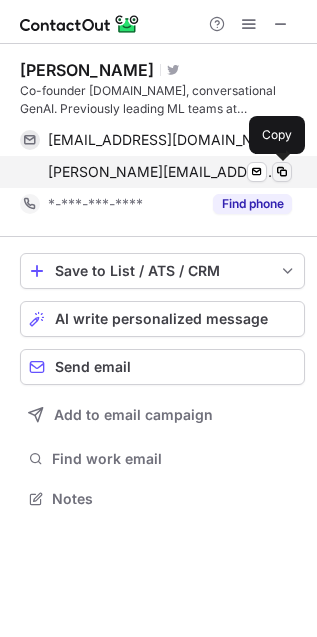 click at bounding box center [282, 172] 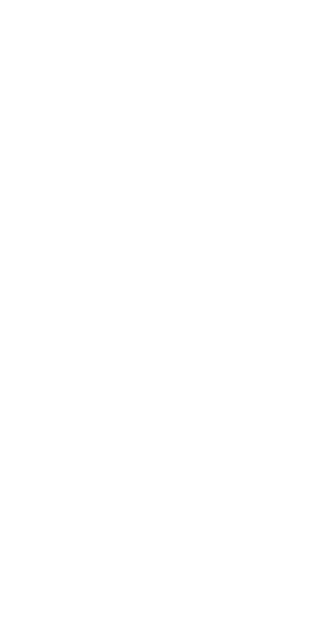 scroll, scrollTop: 0, scrollLeft: 0, axis: both 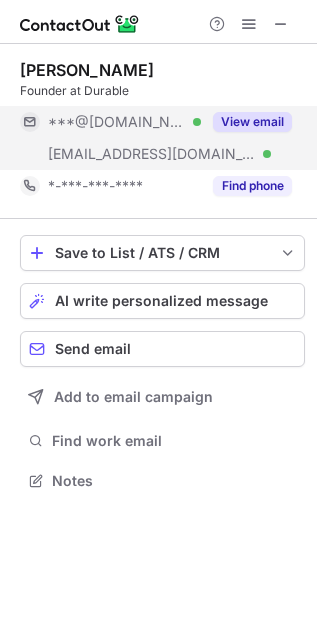 click on "View email" at bounding box center [246, 122] 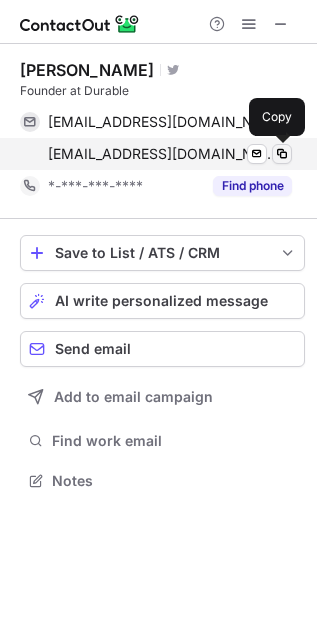 click at bounding box center (282, 154) 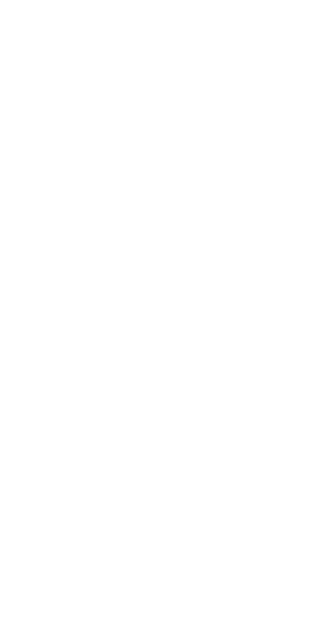 scroll, scrollTop: 0, scrollLeft: 0, axis: both 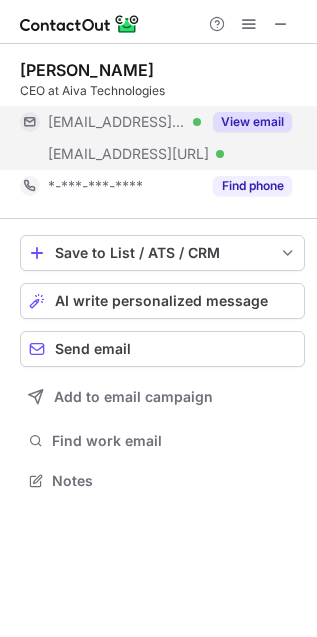 click on "View email" at bounding box center (252, 122) 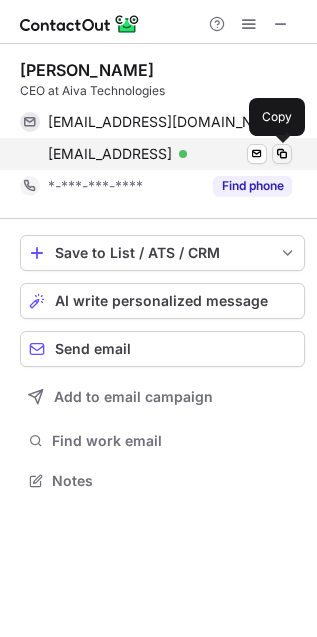 click at bounding box center [282, 154] 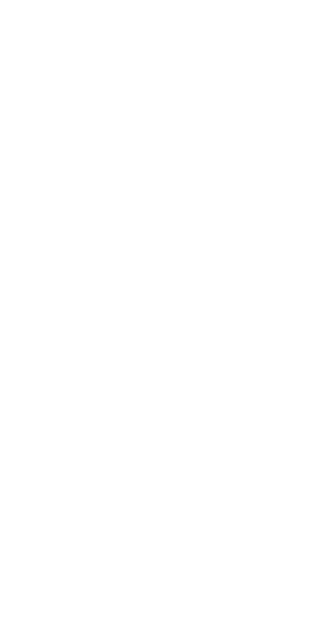scroll, scrollTop: 0, scrollLeft: 0, axis: both 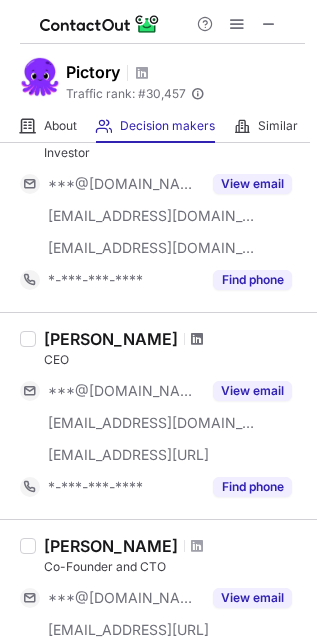 click at bounding box center [197, 339] 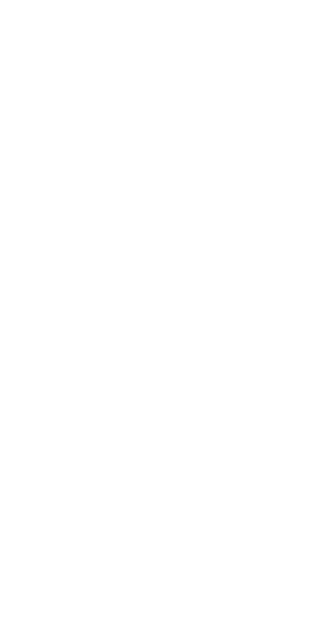 scroll, scrollTop: 0, scrollLeft: 0, axis: both 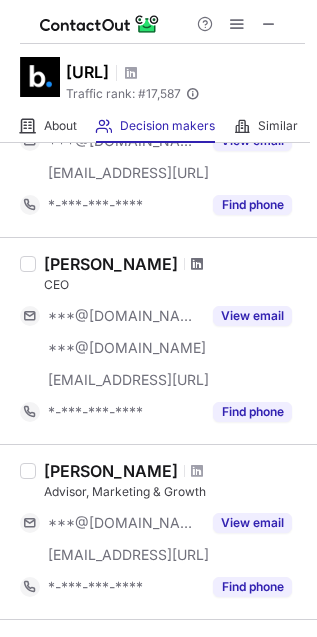click at bounding box center (197, 264) 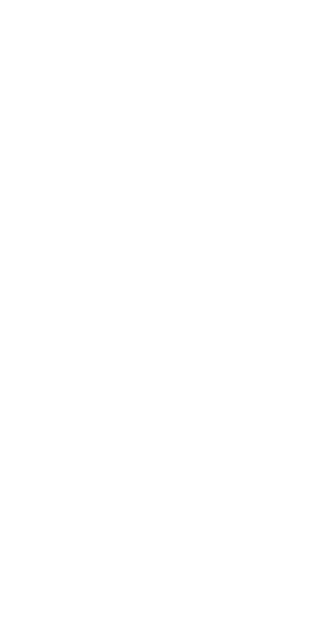 scroll, scrollTop: 0, scrollLeft: 0, axis: both 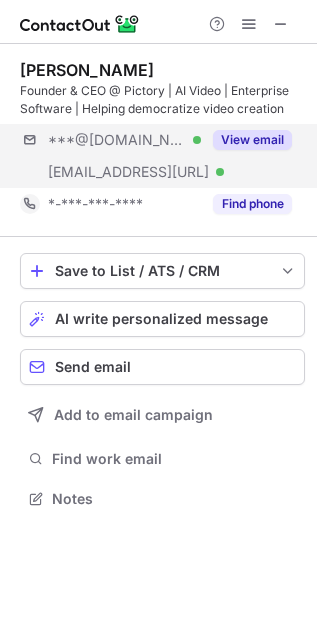 click on "View email" at bounding box center [246, 140] 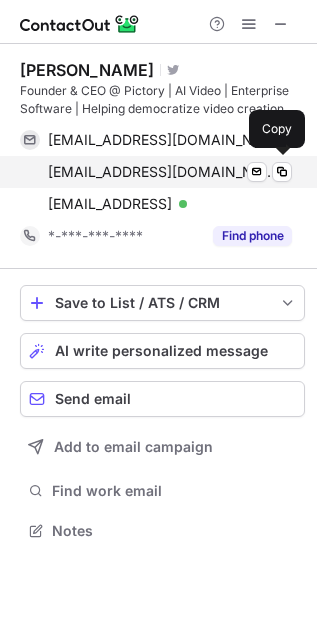 scroll, scrollTop: 10, scrollLeft: 10, axis: both 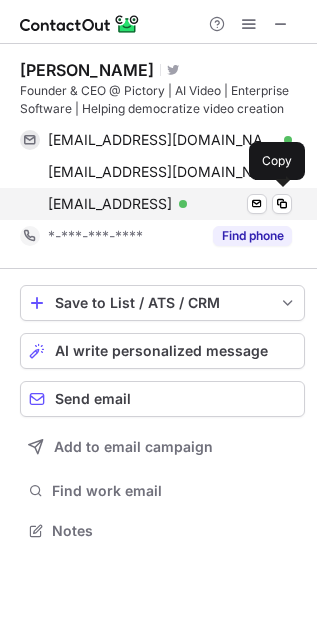 click on "vikram@pictory.ai Verified Send email Copy" at bounding box center (156, 204) 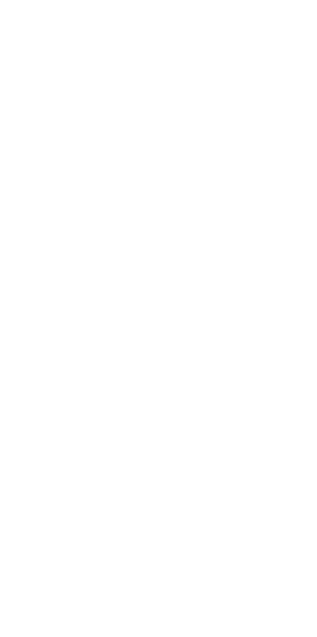 scroll, scrollTop: 0, scrollLeft: 0, axis: both 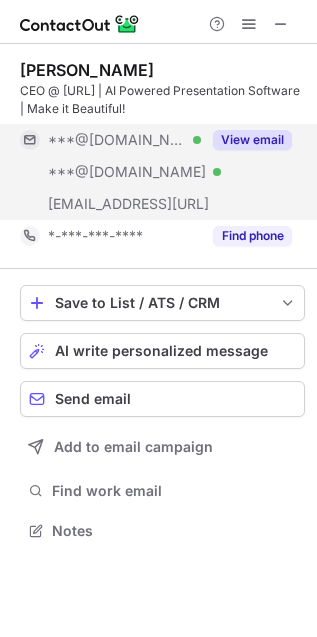 click on "View email" at bounding box center (252, 140) 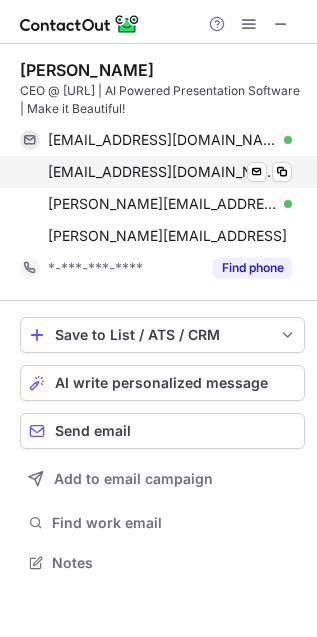 scroll, scrollTop: 10, scrollLeft: 10, axis: both 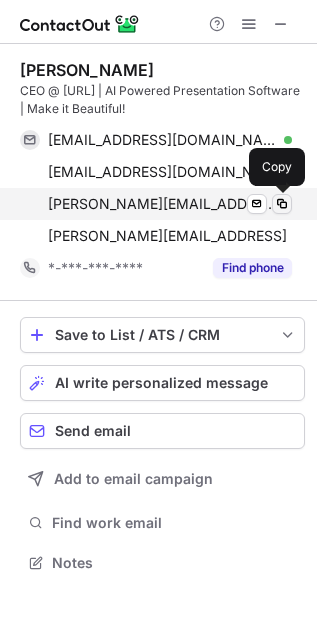 click at bounding box center [282, 204] 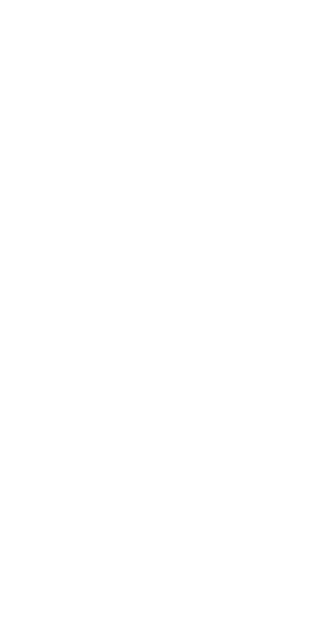 scroll, scrollTop: 0, scrollLeft: 0, axis: both 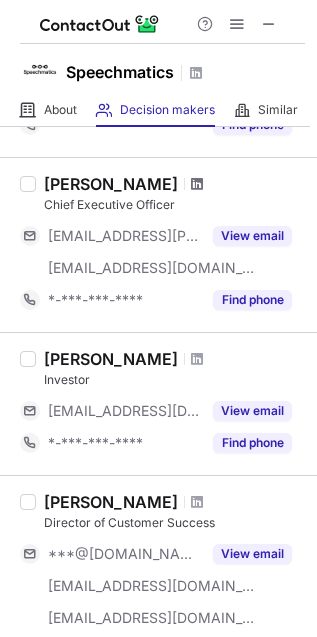 click at bounding box center [197, 184] 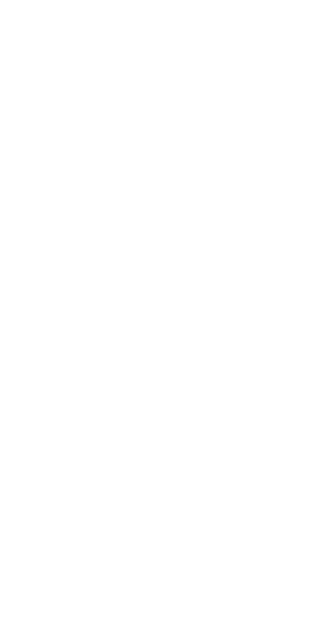 scroll, scrollTop: 0, scrollLeft: 0, axis: both 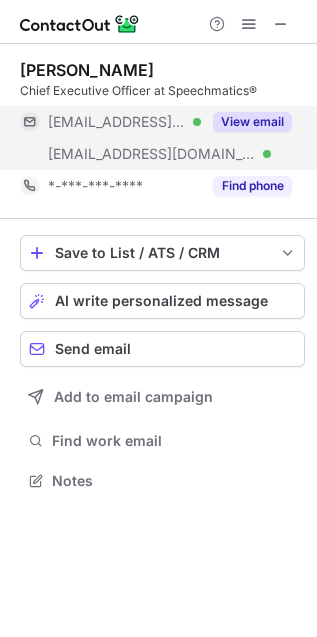 drag, startPoint x: 277, startPoint y: 130, endPoint x: 270, endPoint y: 155, distance: 25.96151 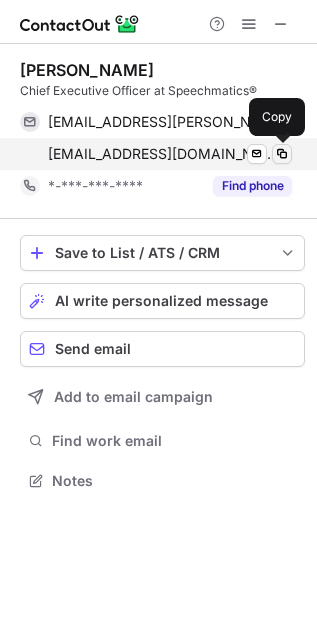 click at bounding box center (282, 154) 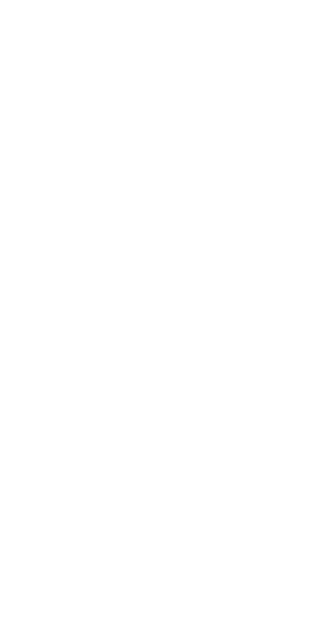 scroll, scrollTop: 0, scrollLeft: 0, axis: both 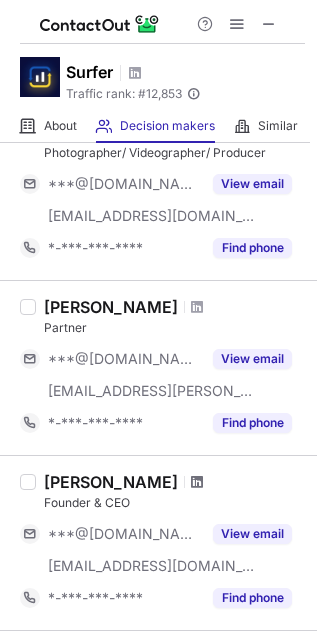 click at bounding box center [197, 482] 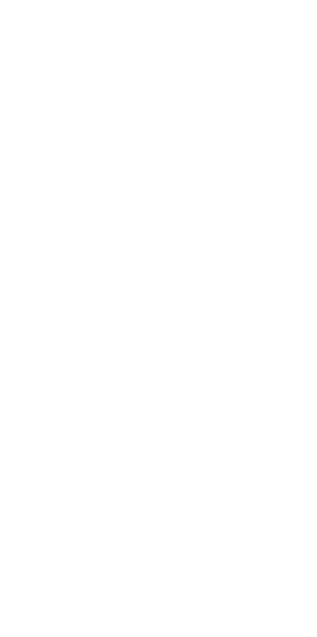 scroll, scrollTop: 0, scrollLeft: 0, axis: both 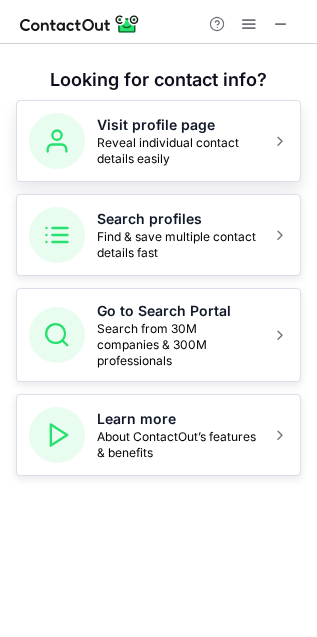 click on "Reveal individual contact details easily" at bounding box center [178, 151] 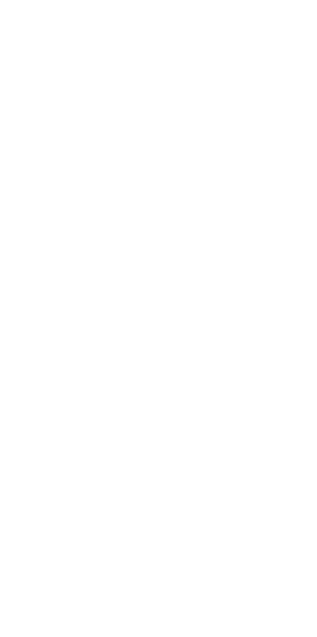 scroll, scrollTop: 0, scrollLeft: 0, axis: both 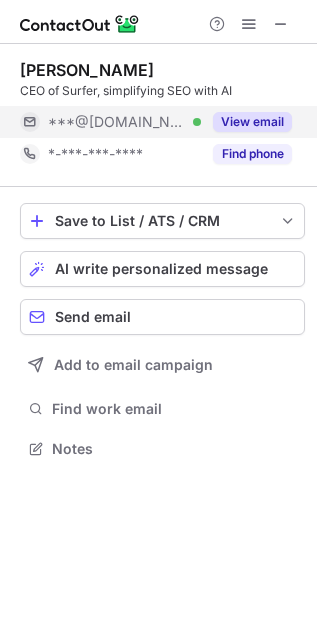 click on "View email" at bounding box center [252, 122] 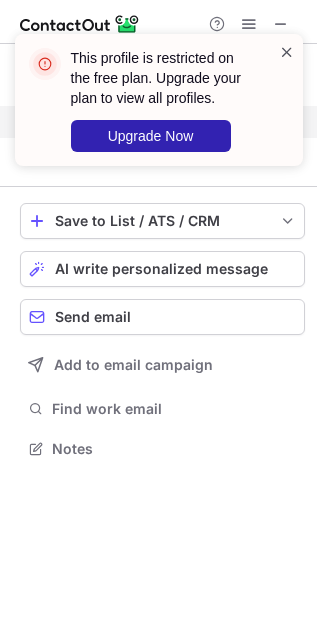 click at bounding box center [287, 52] 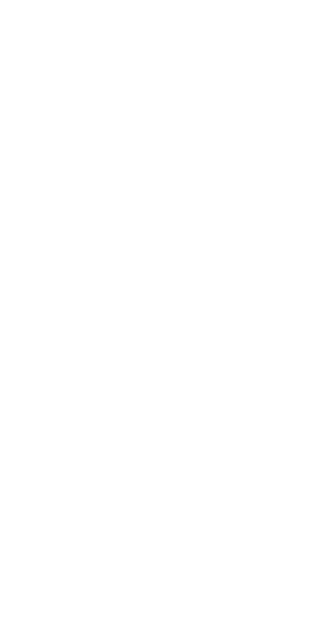 scroll, scrollTop: 0, scrollLeft: 0, axis: both 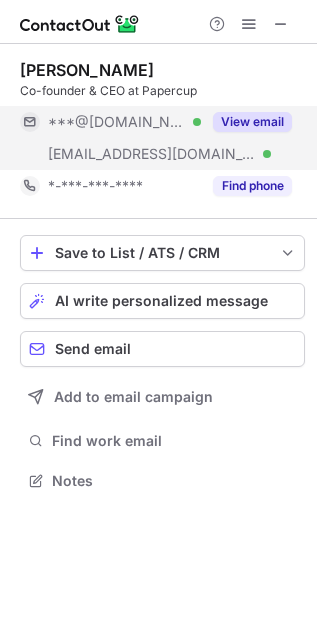 drag, startPoint x: 245, startPoint y: 116, endPoint x: 237, endPoint y: 108, distance: 11.313708 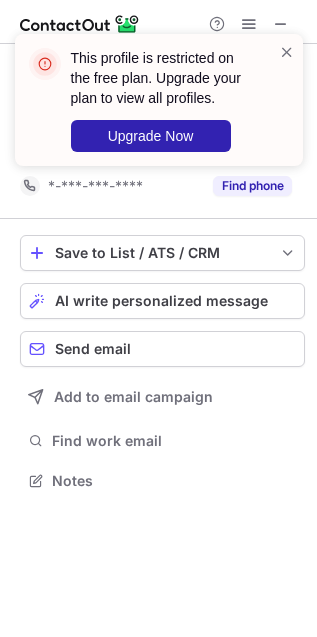 click on "This profile is restricted on the free plan. Upgrade your plan to view all profiles. Upgrade Now" at bounding box center (159, 100) 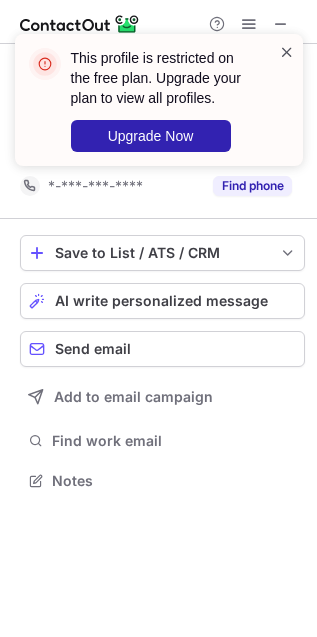 click at bounding box center (287, 52) 